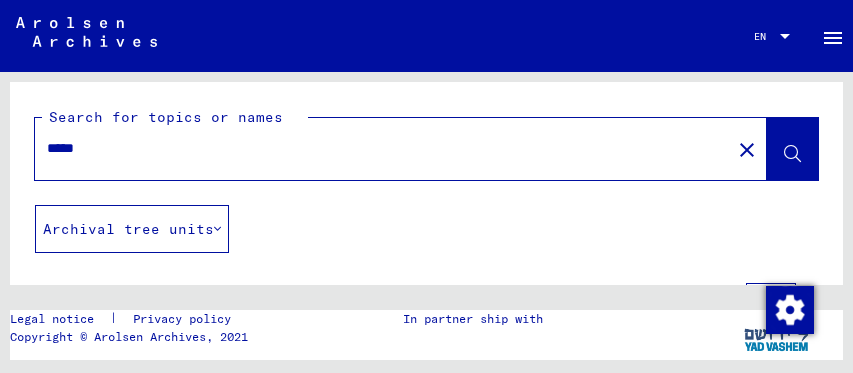 scroll, scrollTop: 0, scrollLeft: 0, axis: both 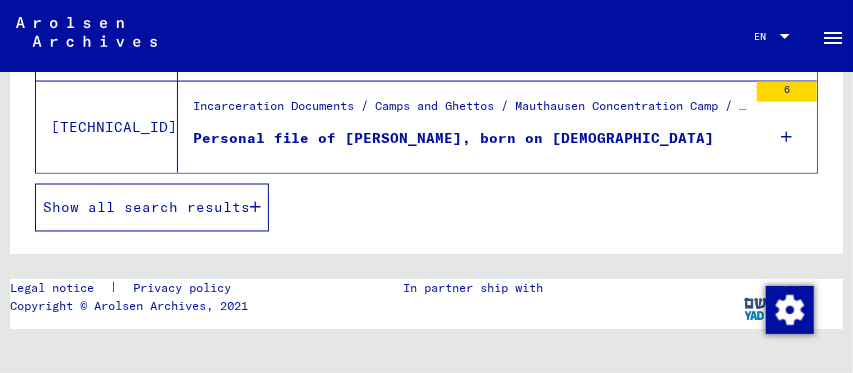 click on "Show all search results" at bounding box center (152, 208) 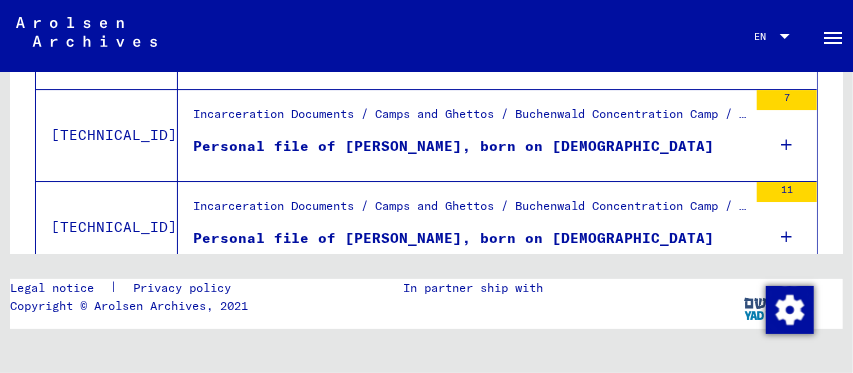 scroll, scrollTop: 2305, scrollLeft: 0, axis: vertical 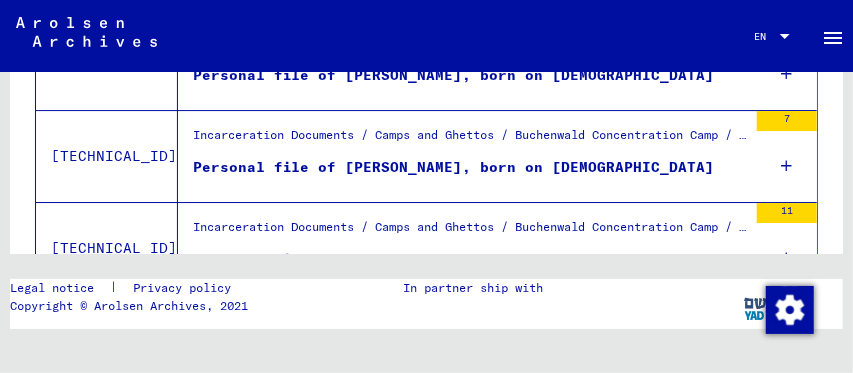 click on "Personal file of [PERSON_NAME], born on [DEMOGRAPHIC_DATA]" at bounding box center [453, 167] 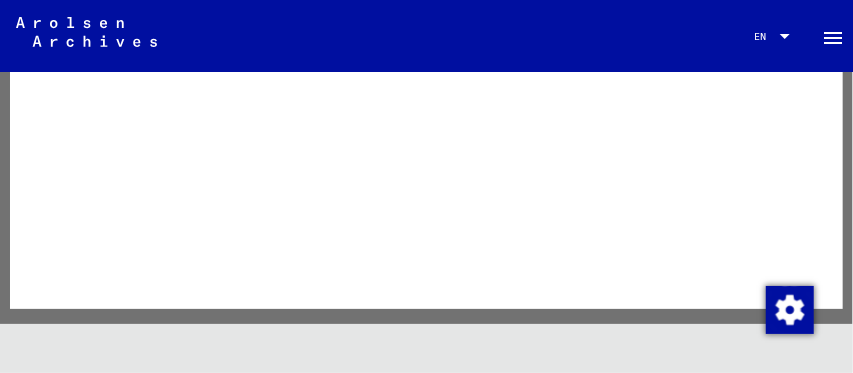 click 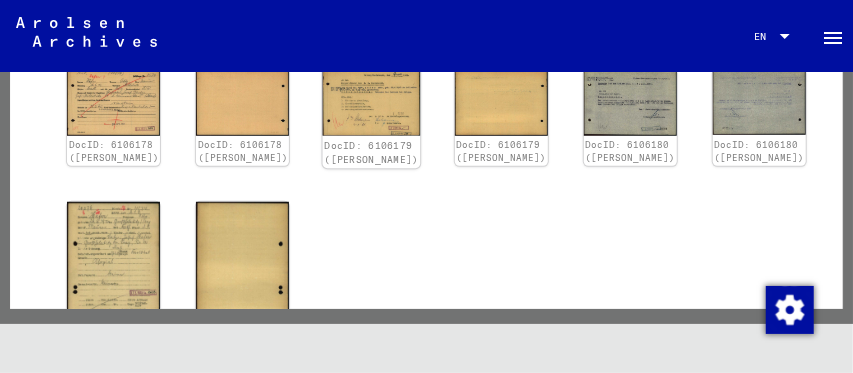 scroll, scrollTop: 466, scrollLeft: 0, axis: vertical 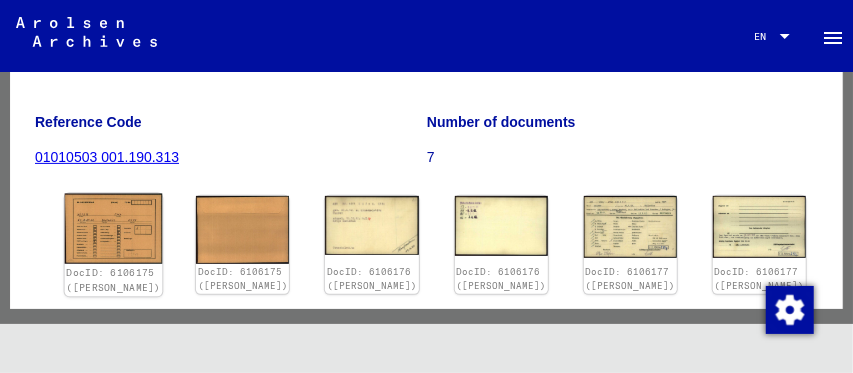 click 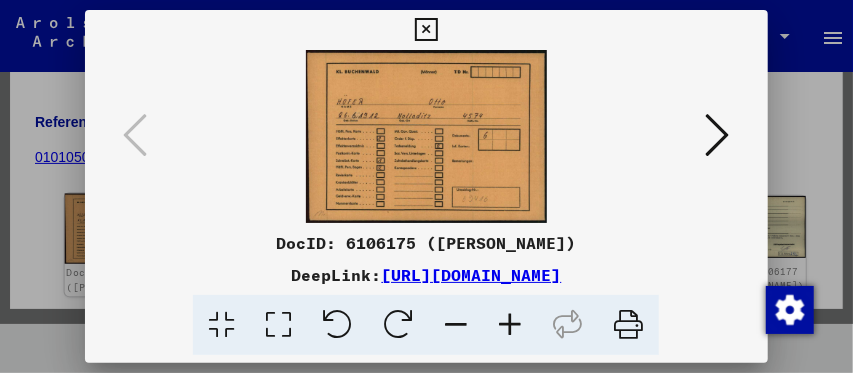 click on "DocID: 6106175 ([PERSON_NAME])  DeepLink:  [URL][DOMAIN_NAME]" at bounding box center [426, 187] 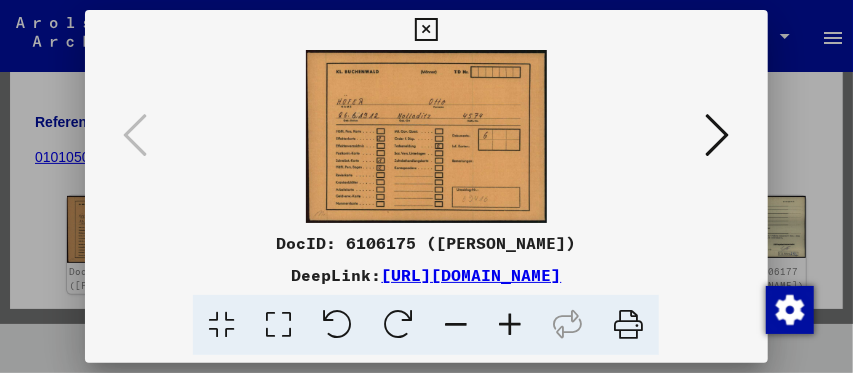 click at bounding box center [718, 135] 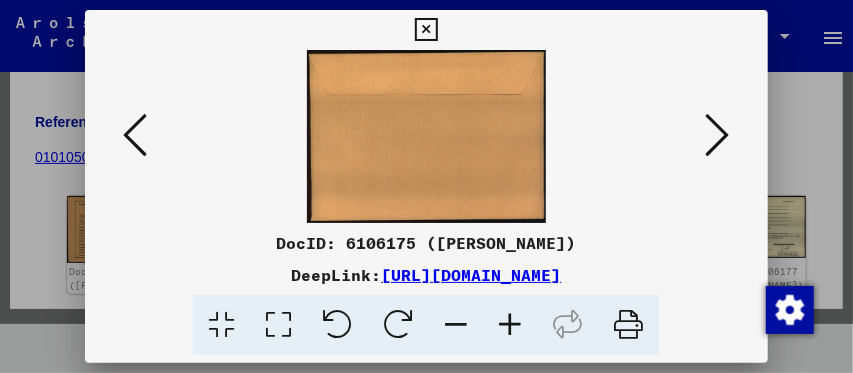 click at bounding box center [718, 135] 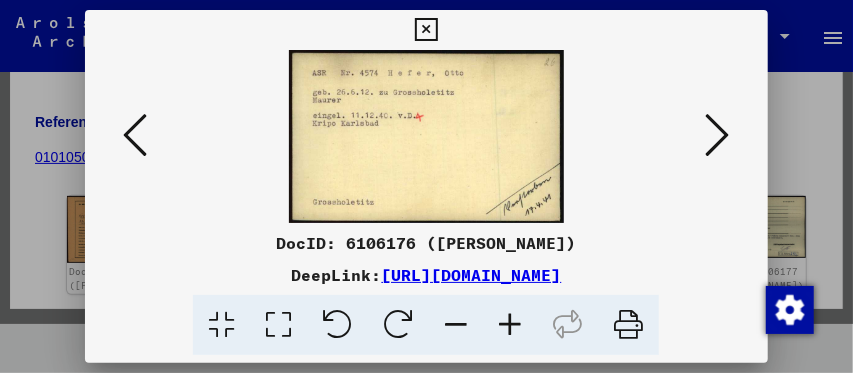 click at bounding box center (718, 135) 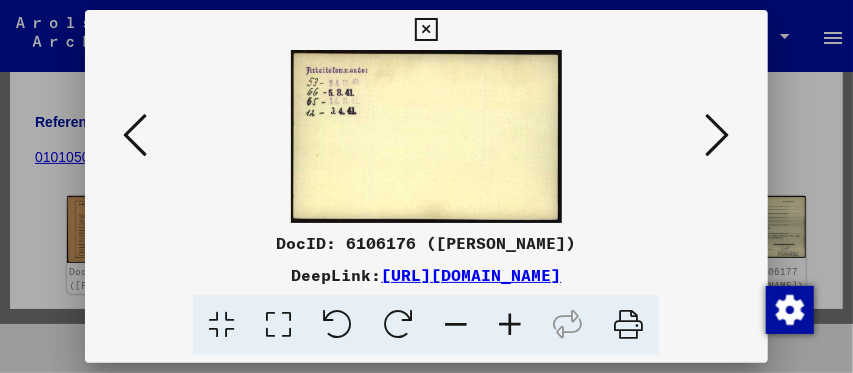 click at bounding box center (718, 135) 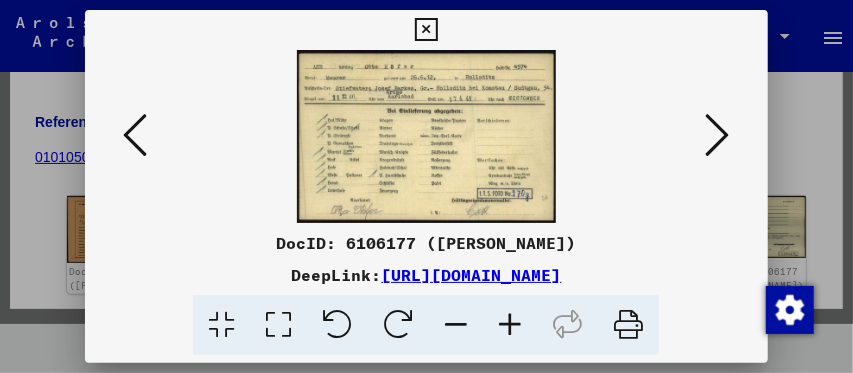 click at bounding box center (718, 135) 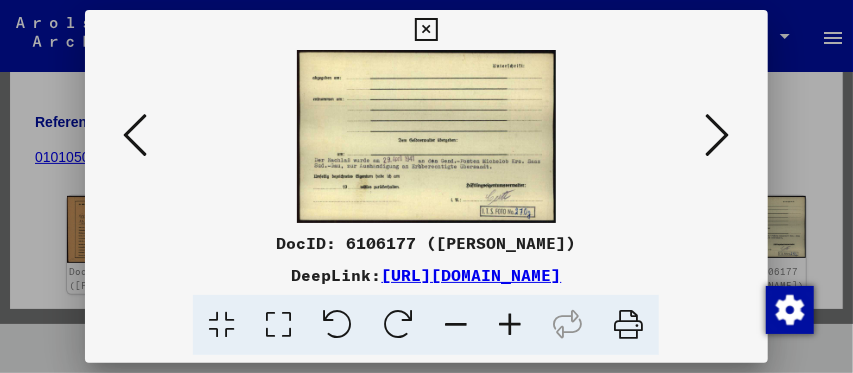 click at bounding box center (718, 135) 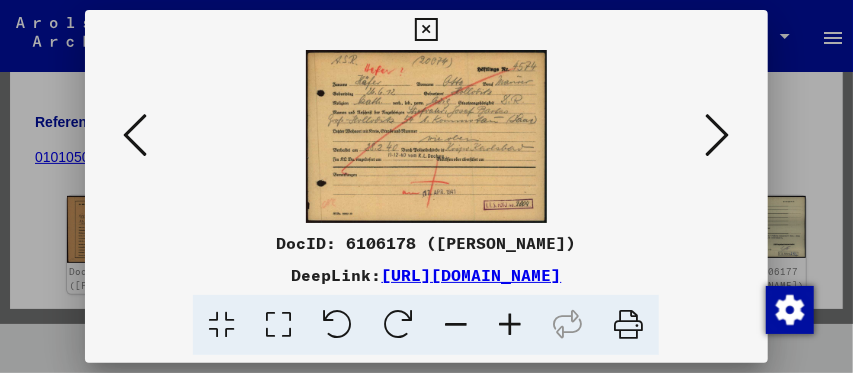 click at bounding box center (718, 135) 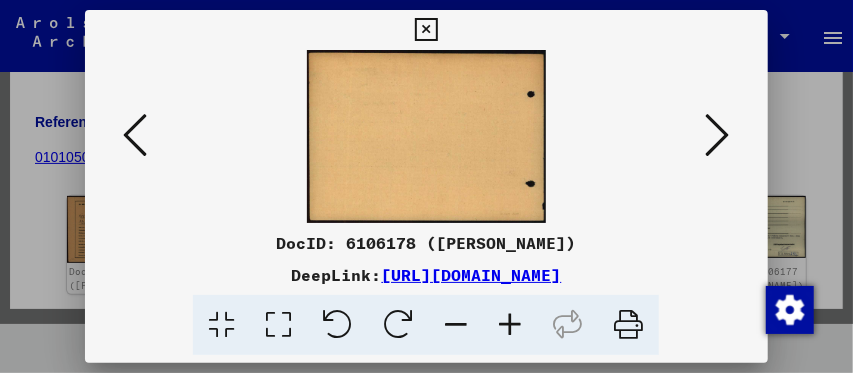 click at bounding box center [718, 135] 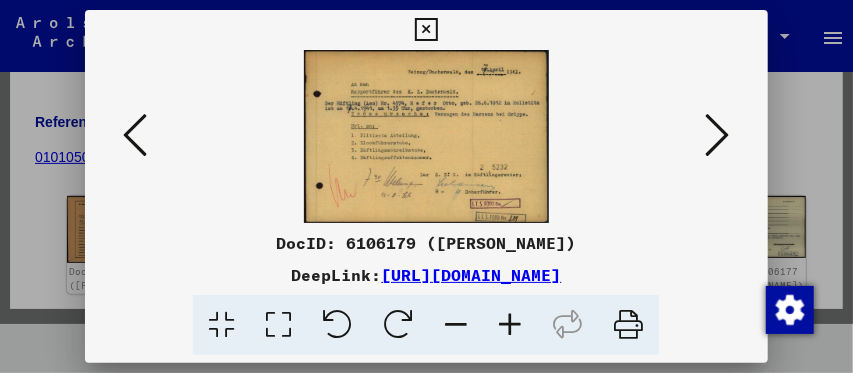 click at bounding box center [718, 135] 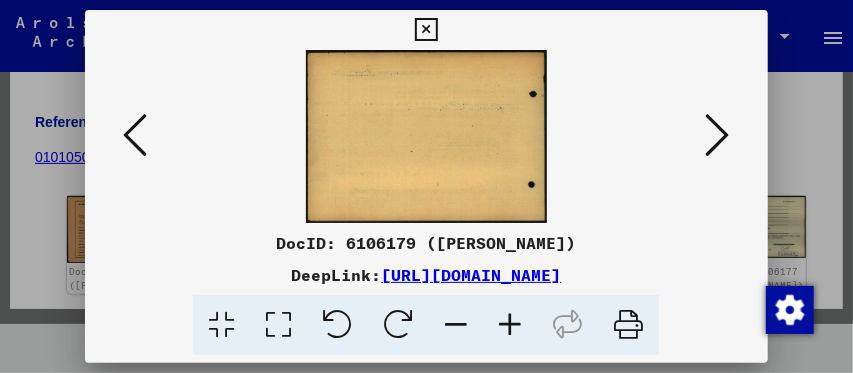 click at bounding box center [718, 135] 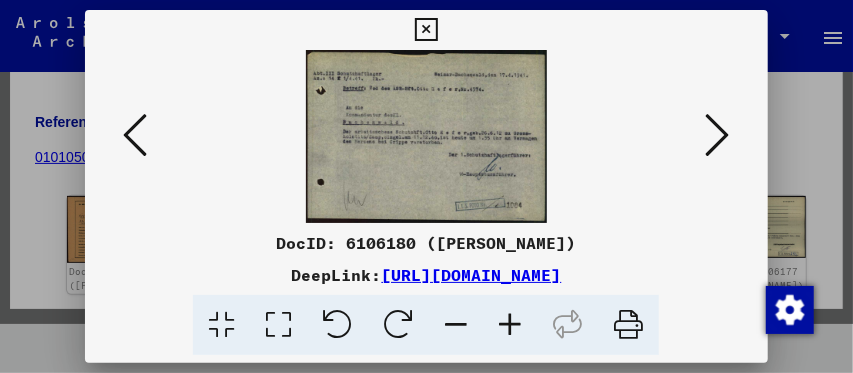 click at bounding box center (718, 135) 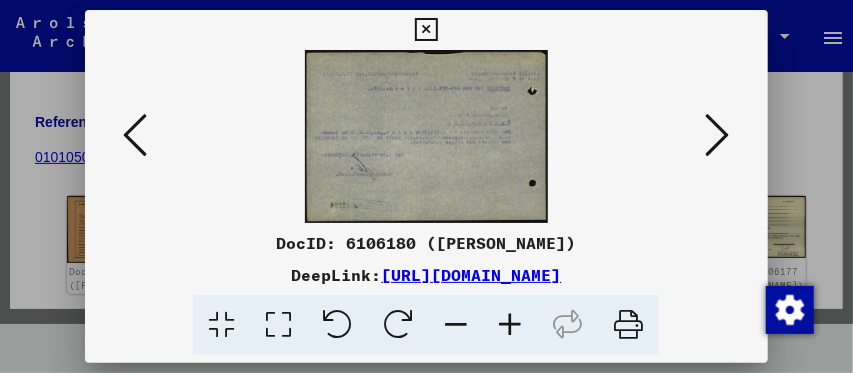 click at bounding box center (718, 135) 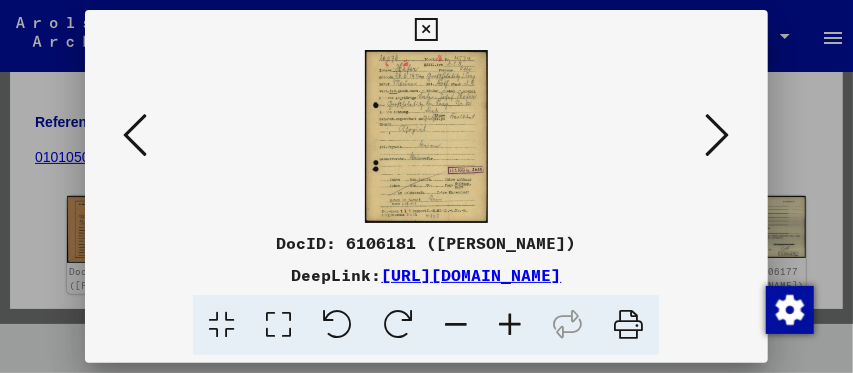 type 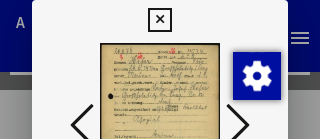 scroll, scrollTop: 56, scrollLeft: 0, axis: vertical 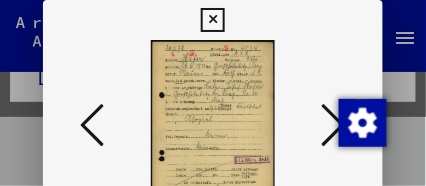 click at bounding box center (212, 20) 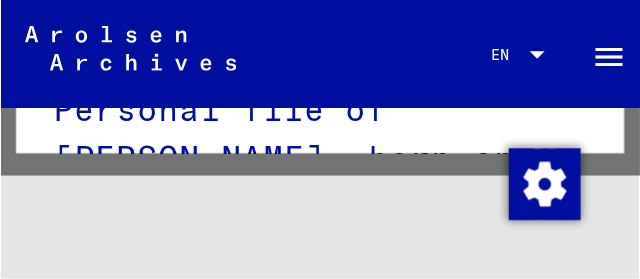 scroll, scrollTop: 66, scrollLeft: 0, axis: vertical 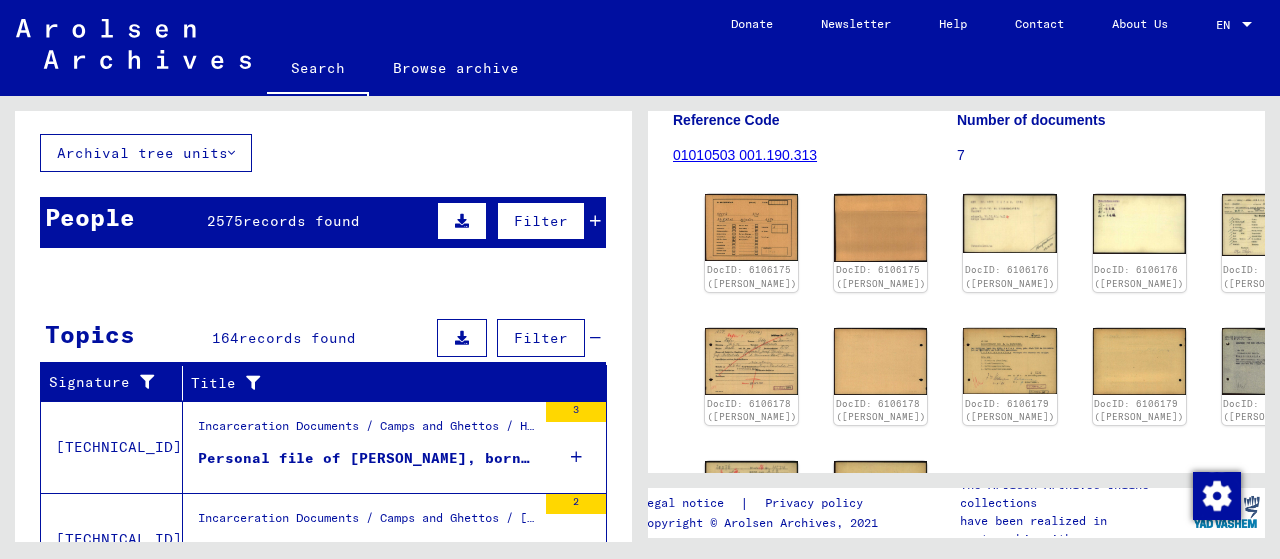 click 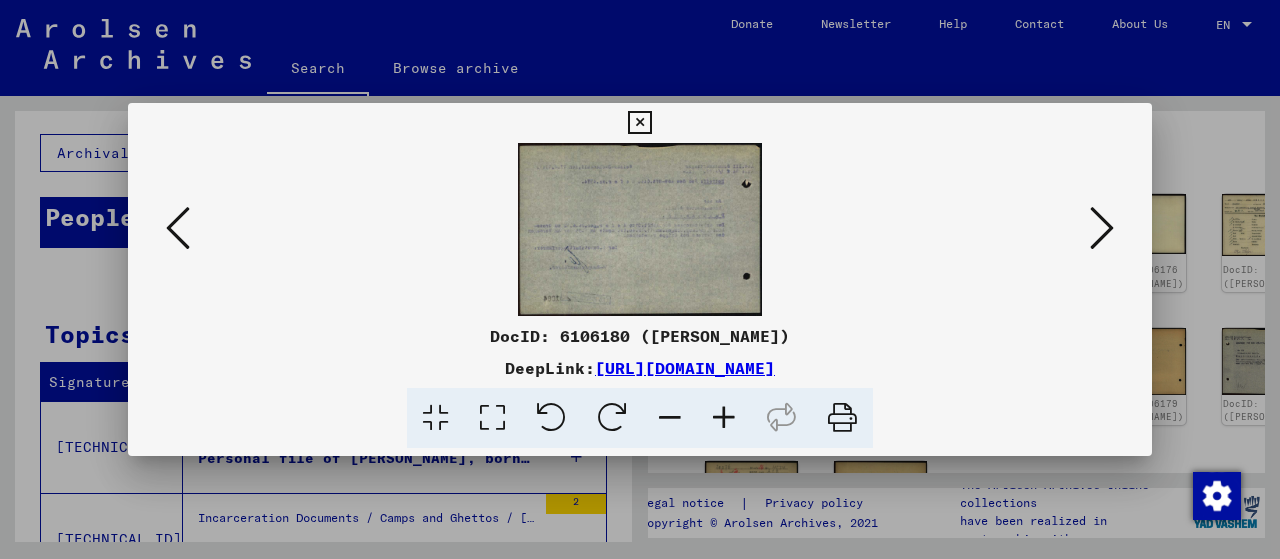 click at bounding box center [640, 279] 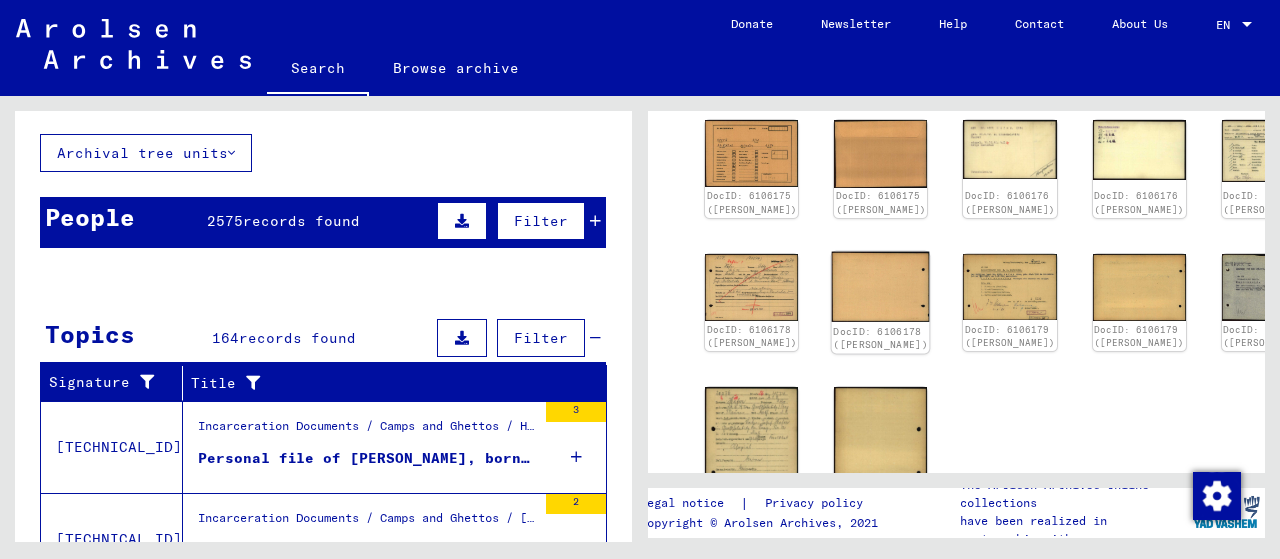 scroll, scrollTop: 366, scrollLeft: 0, axis: vertical 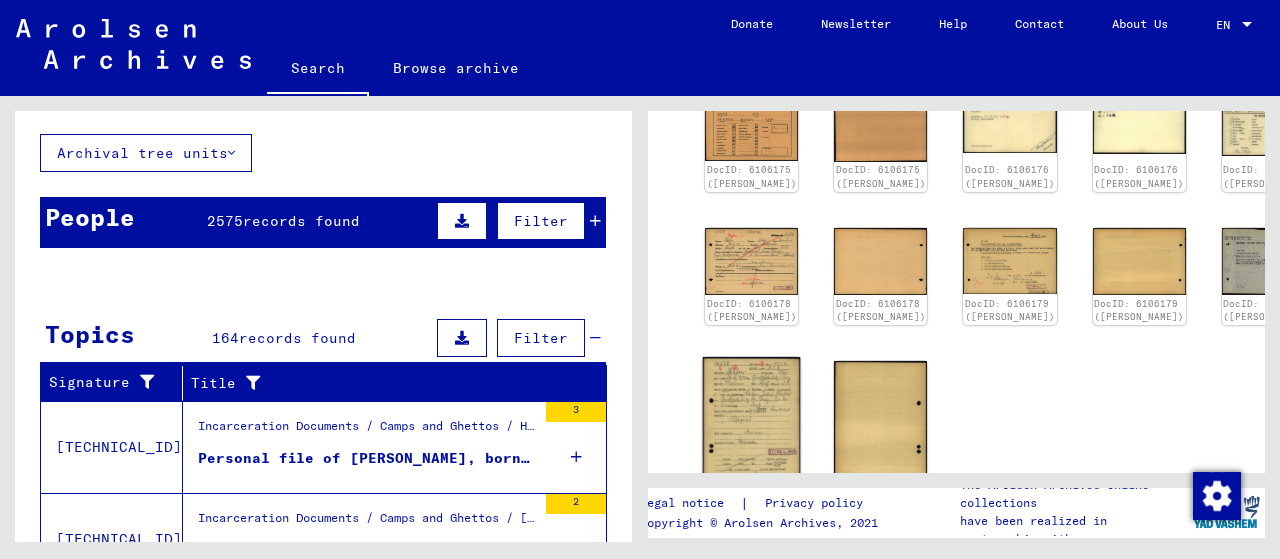 click 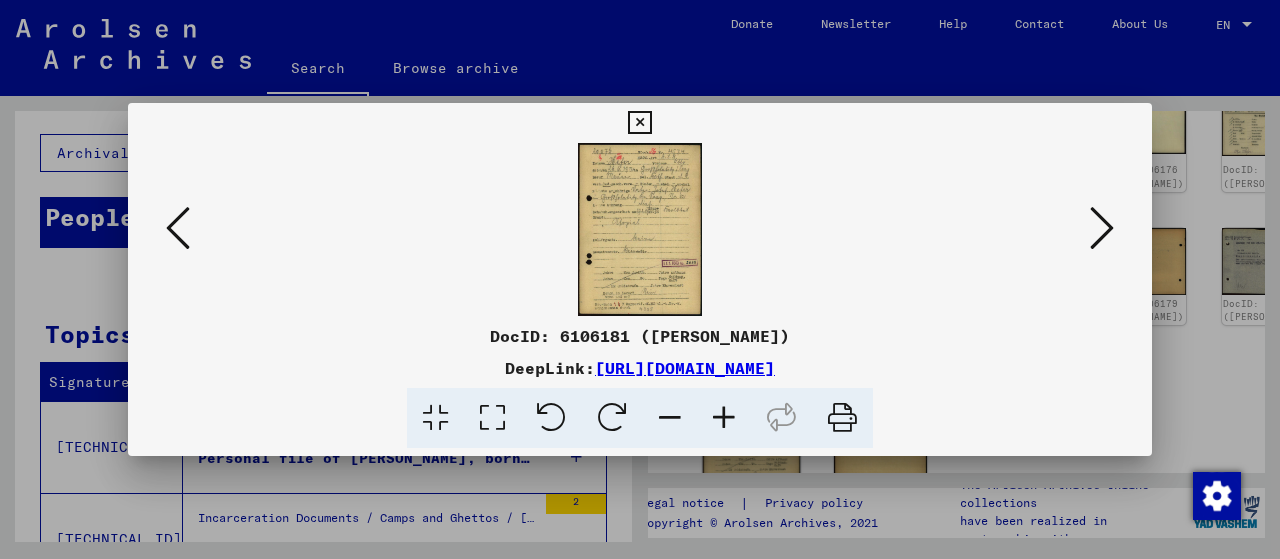 click at bounding box center [640, 418] 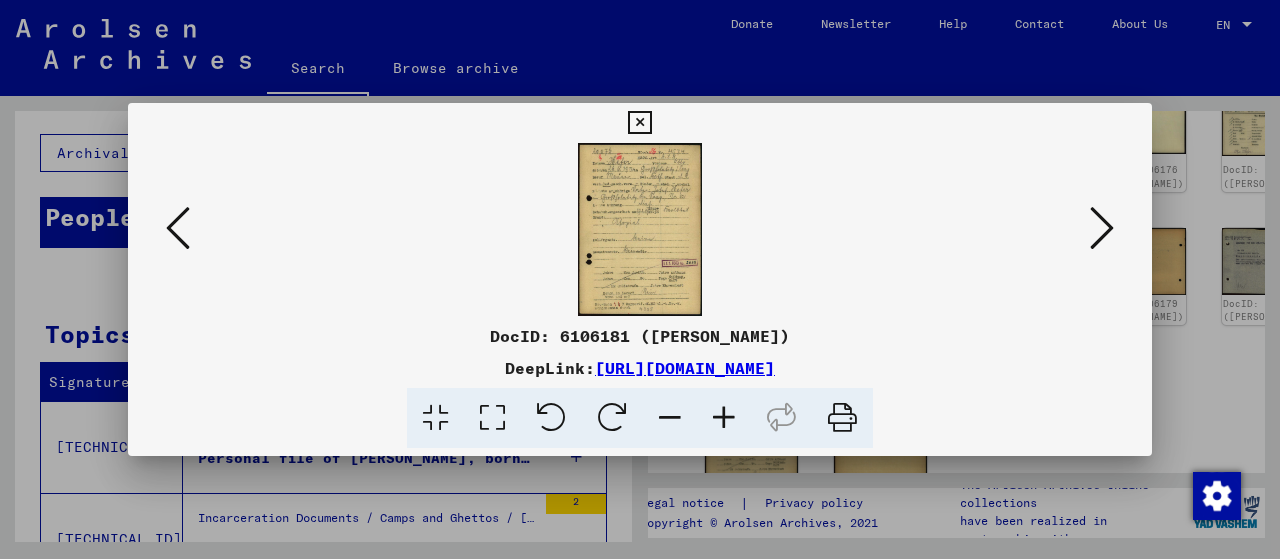 click at bounding box center (1102, 228) 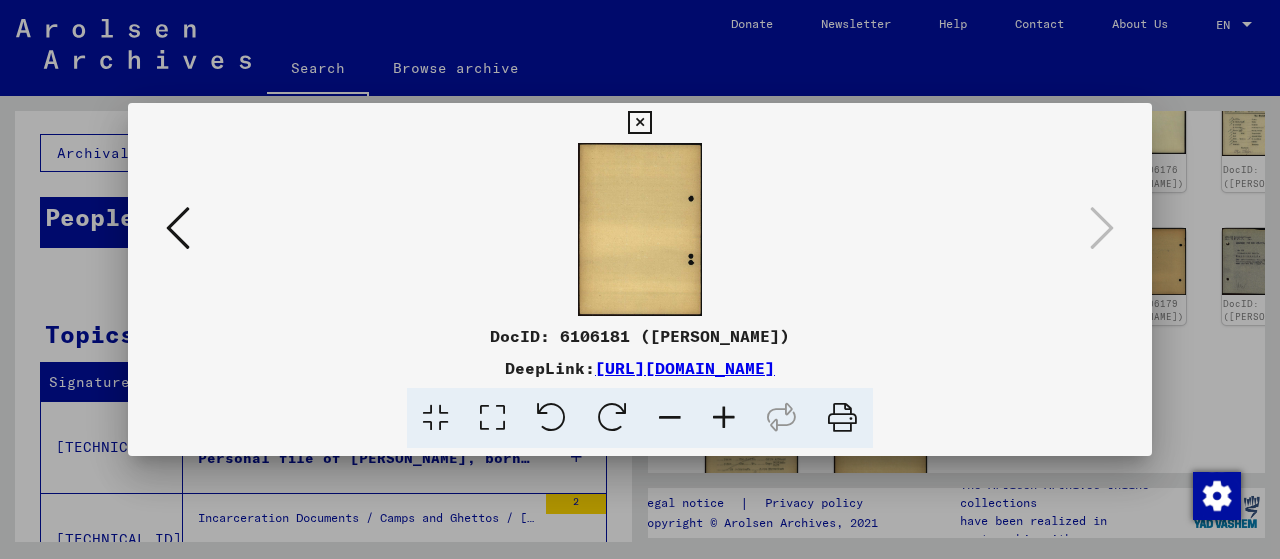 click at bounding box center [639, 123] 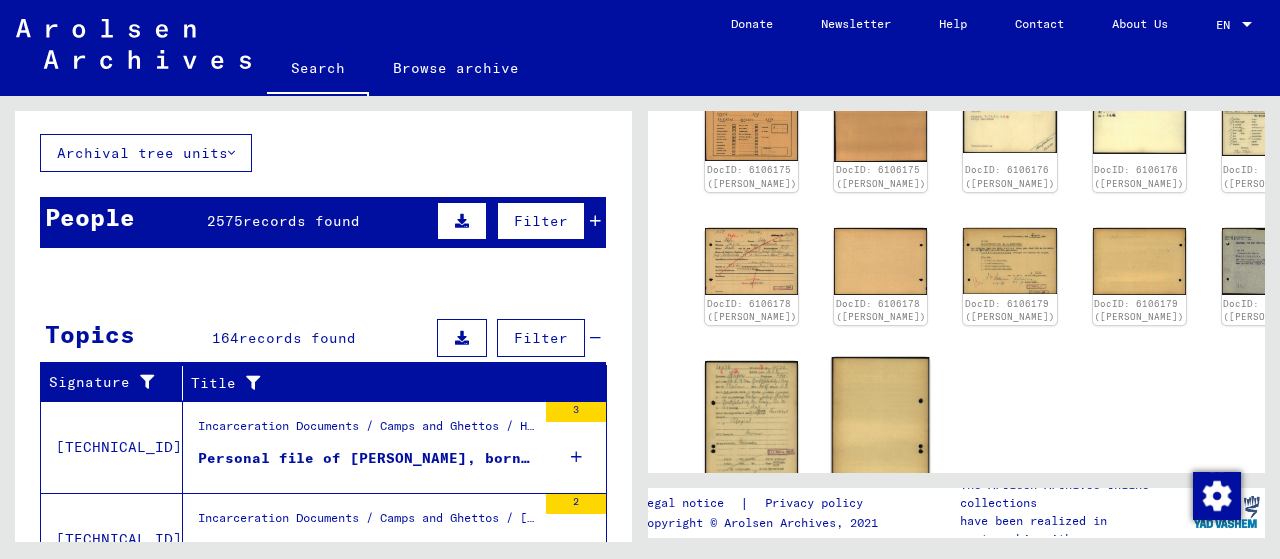 click 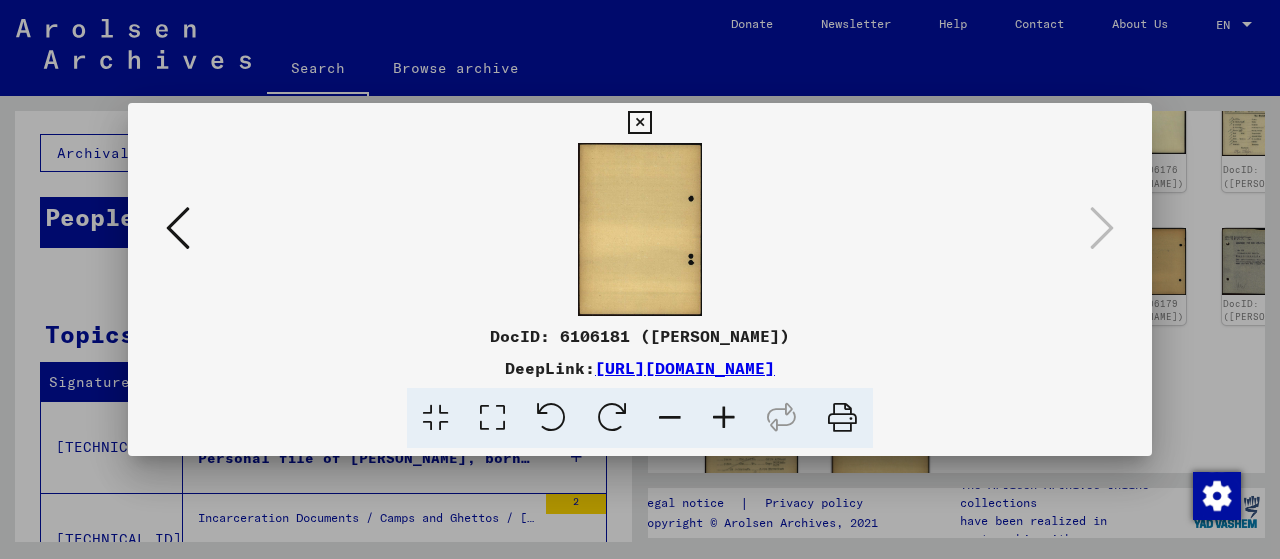 click at bounding box center (640, 418) 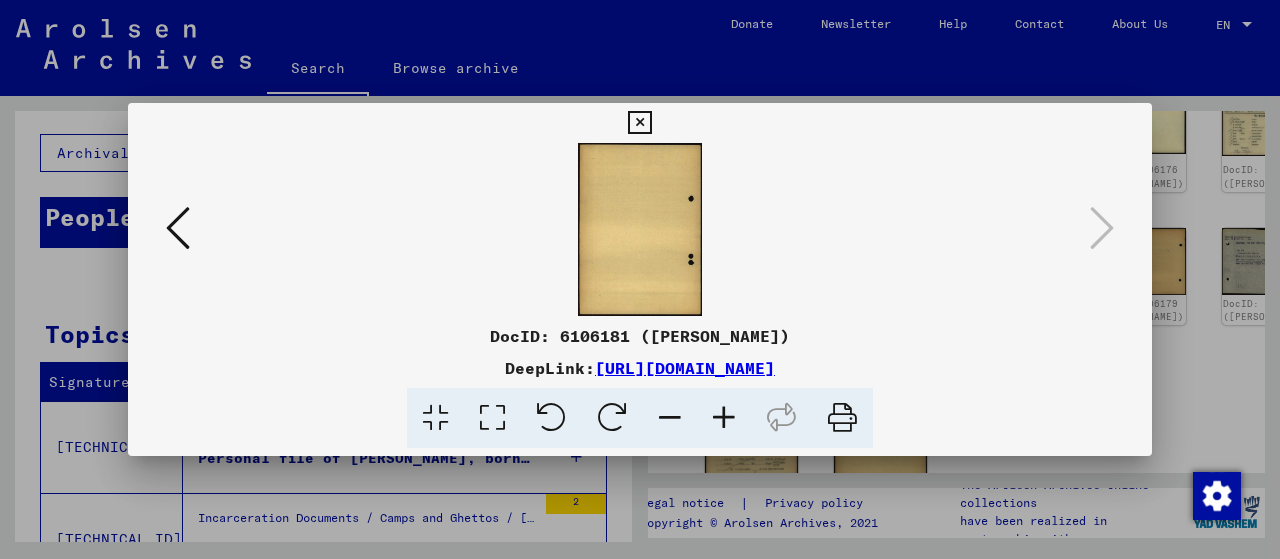 click at bounding box center [639, 123] 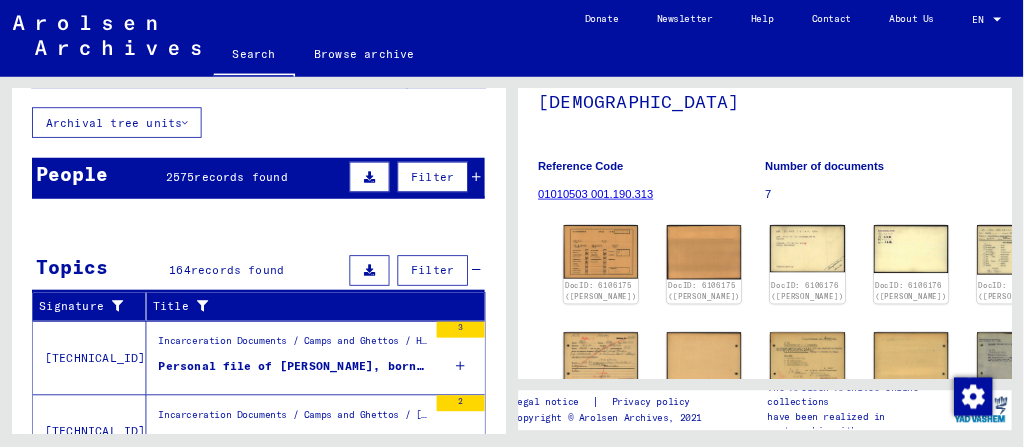 scroll, scrollTop: 166, scrollLeft: 0, axis: vertical 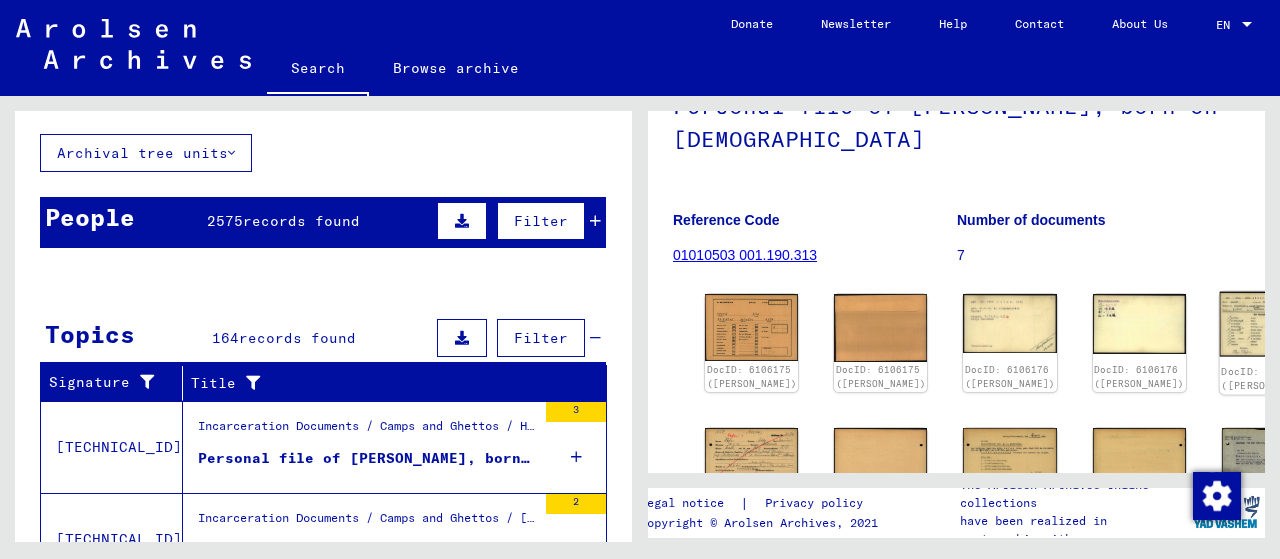 click 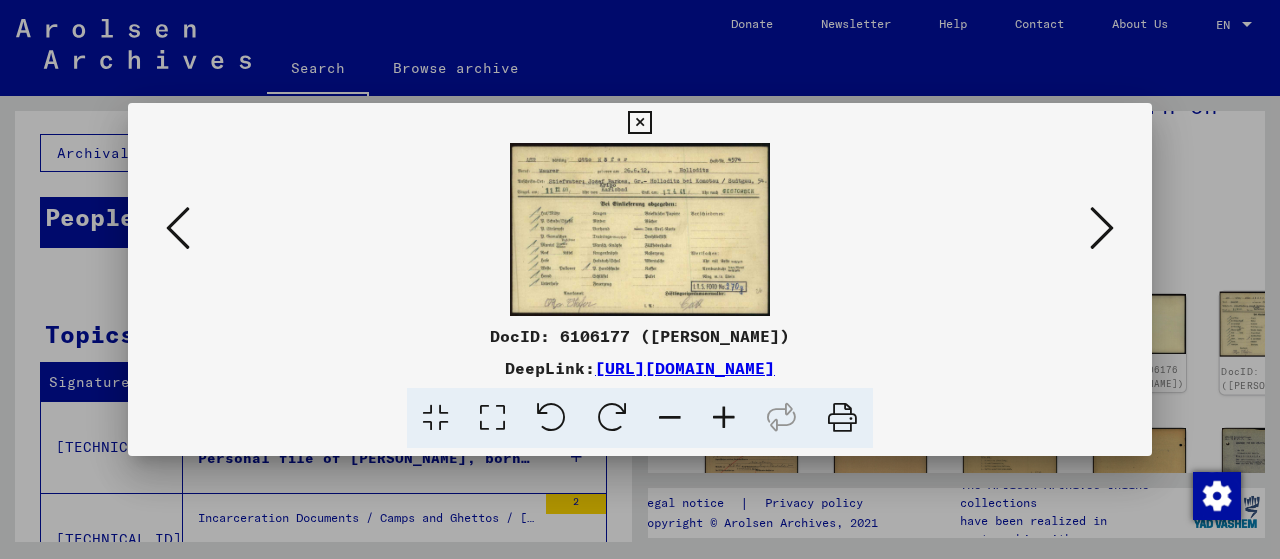 click at bounding box center (640, 229) 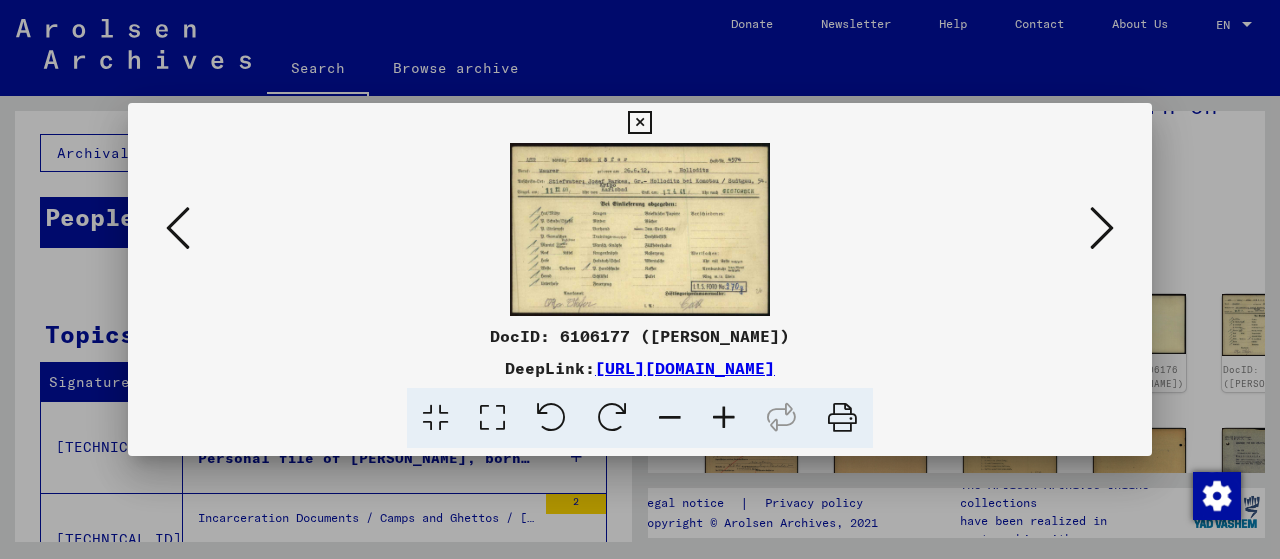click at bounding box center [640, 229] 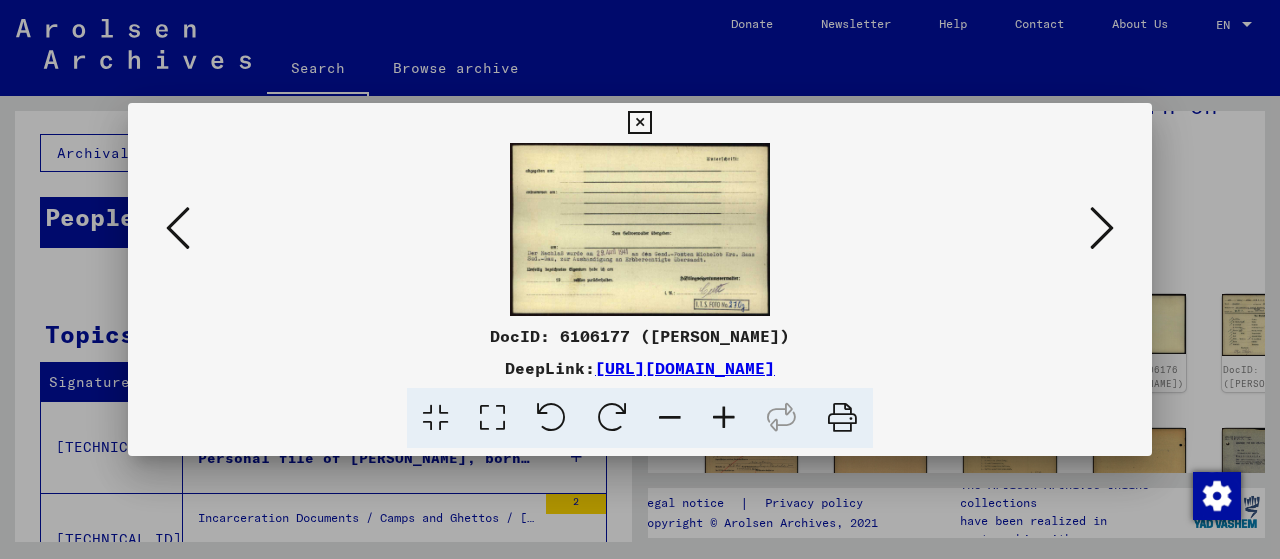 click at bounding box center [1102, 228] 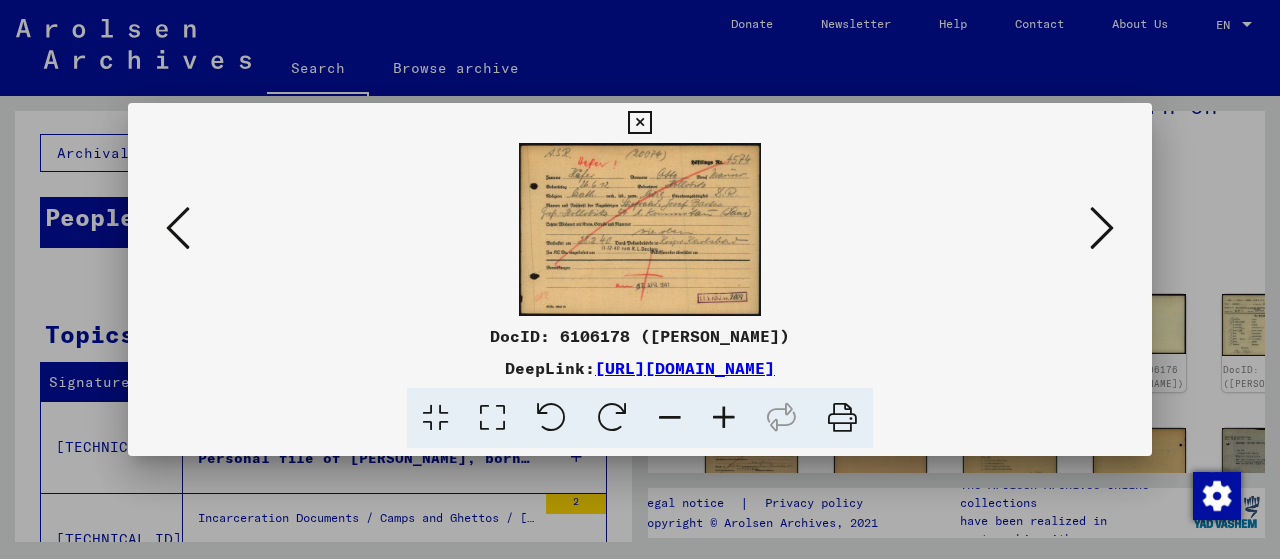 click at bounding box center [639, 123] 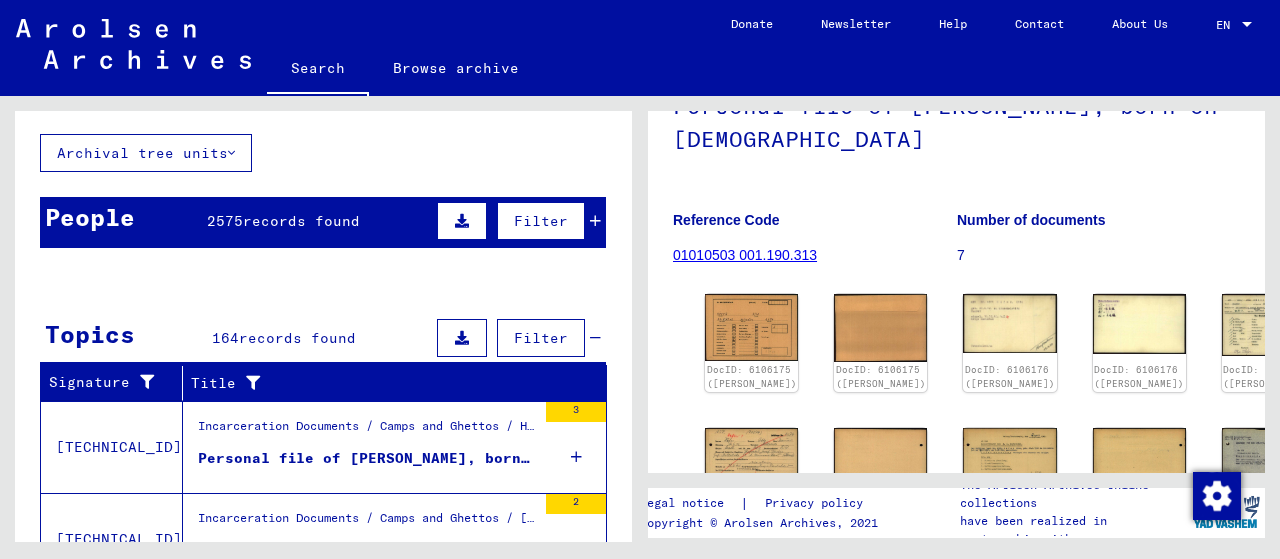 click 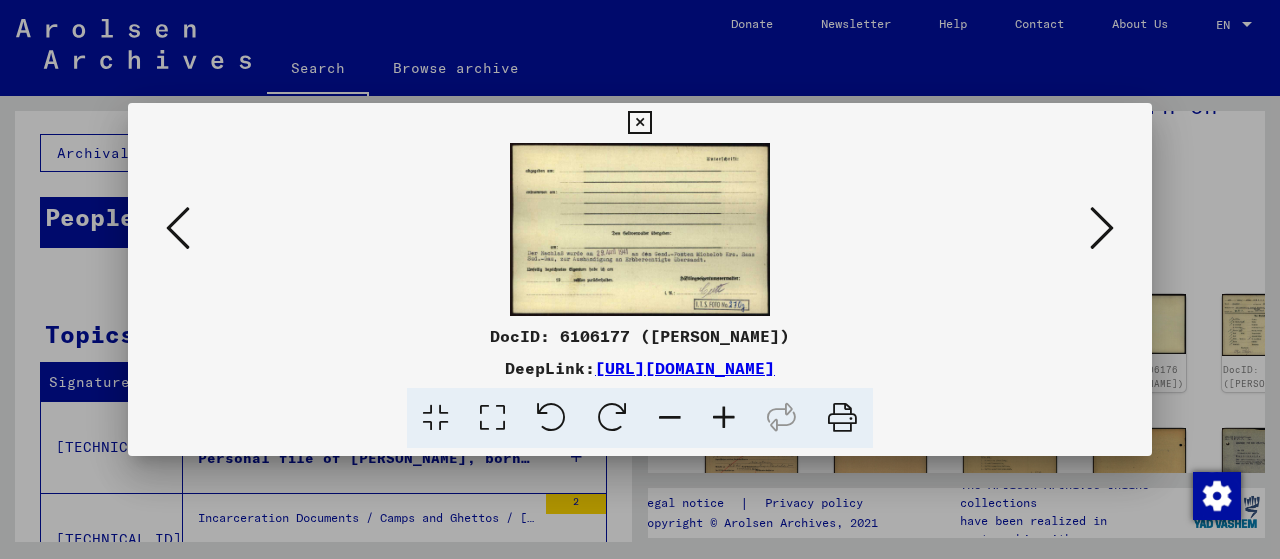 click at bounding box center (640, 279) 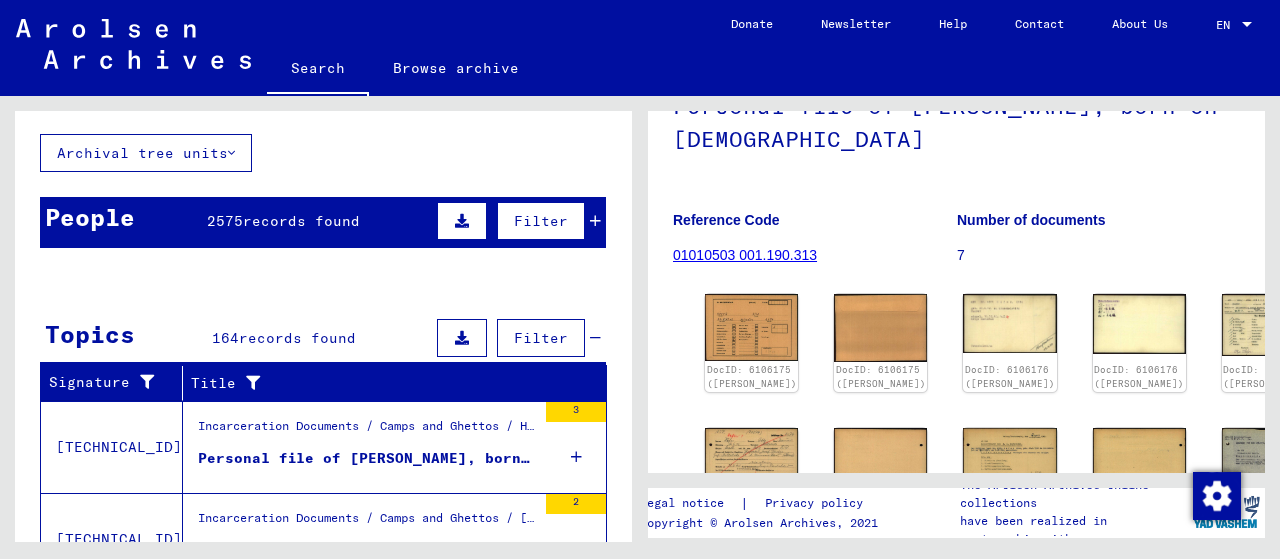 click 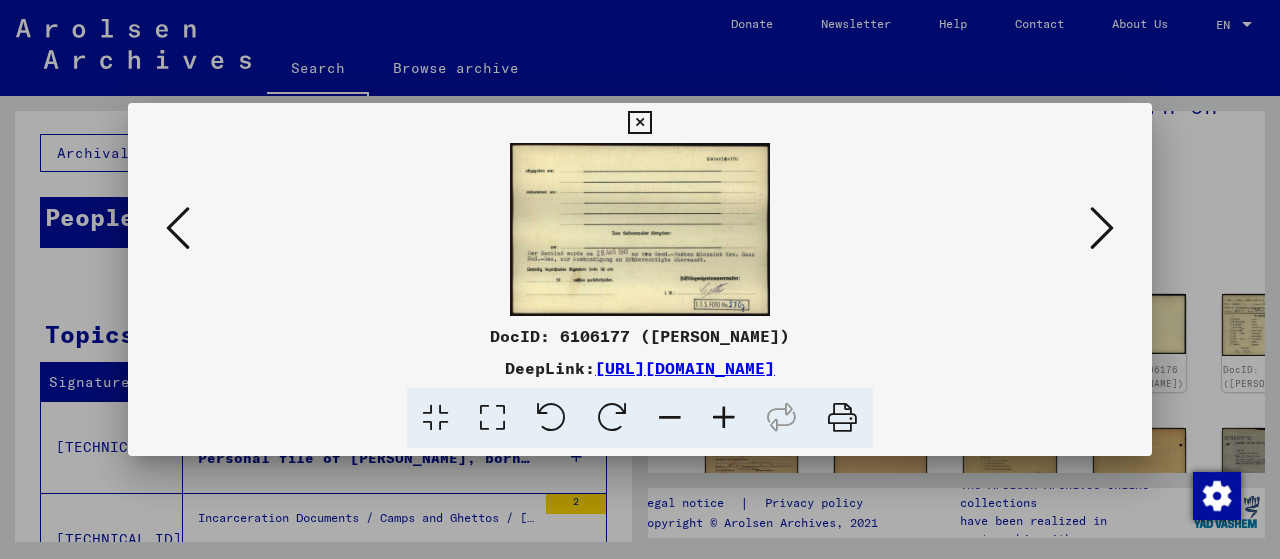 click at bounding box center (640, 279) 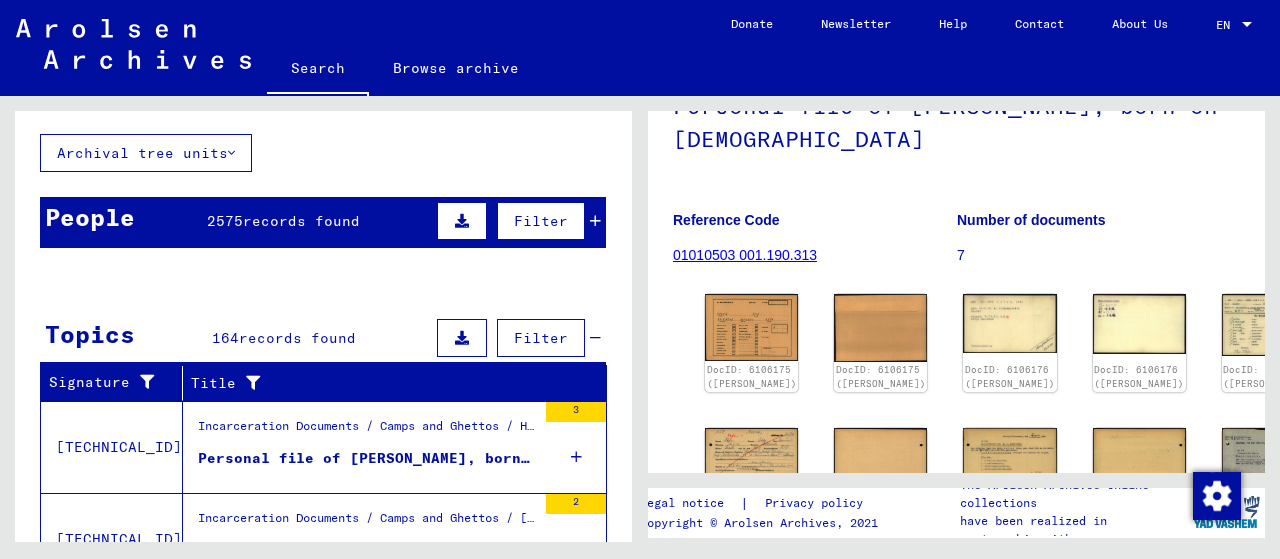 click 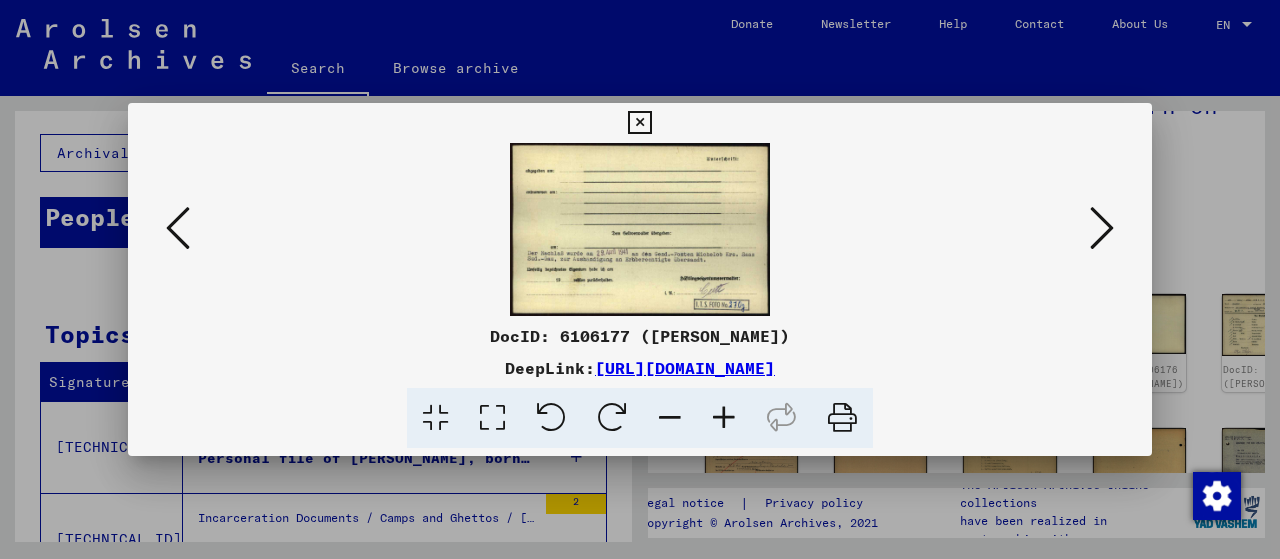 click at bounding box center [1102, 228] 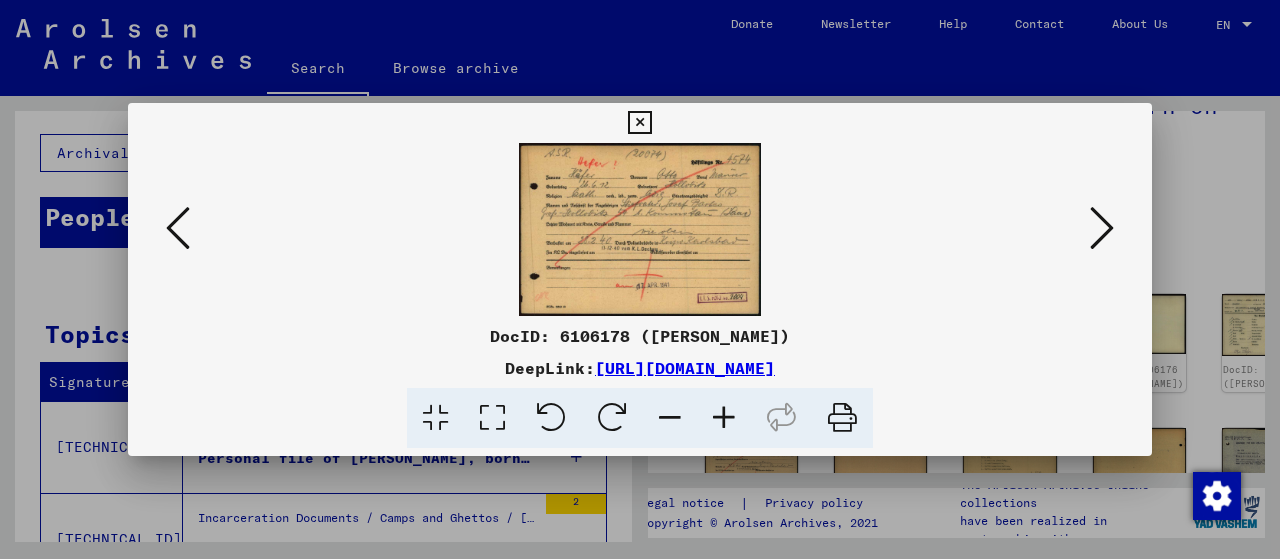 click at bounding box center (1102, 228) 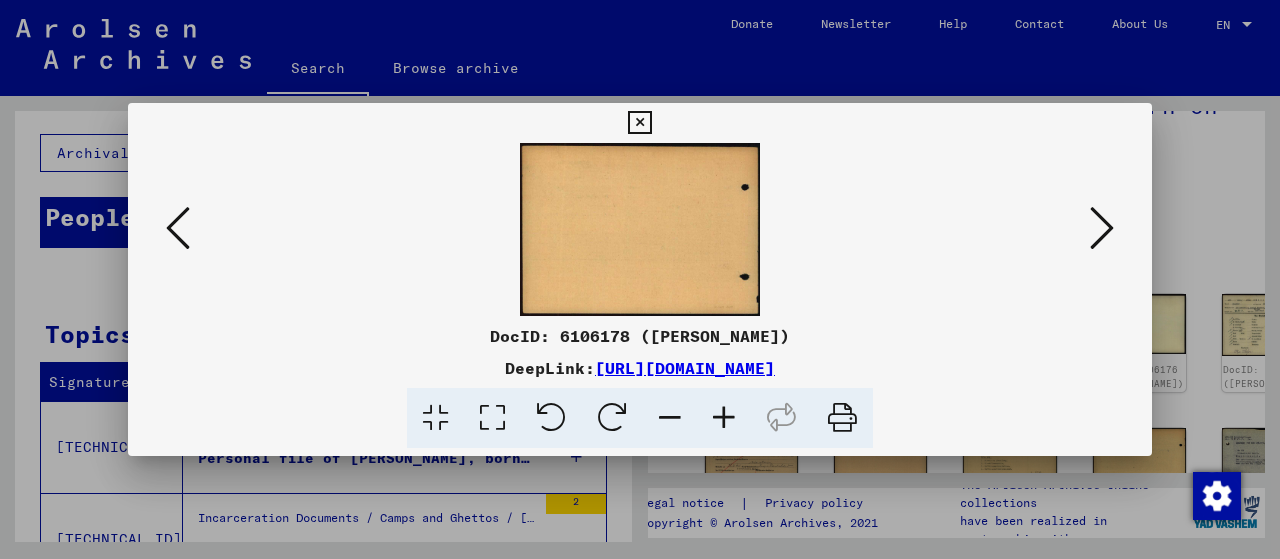 click at bounding box center (1102, 228) 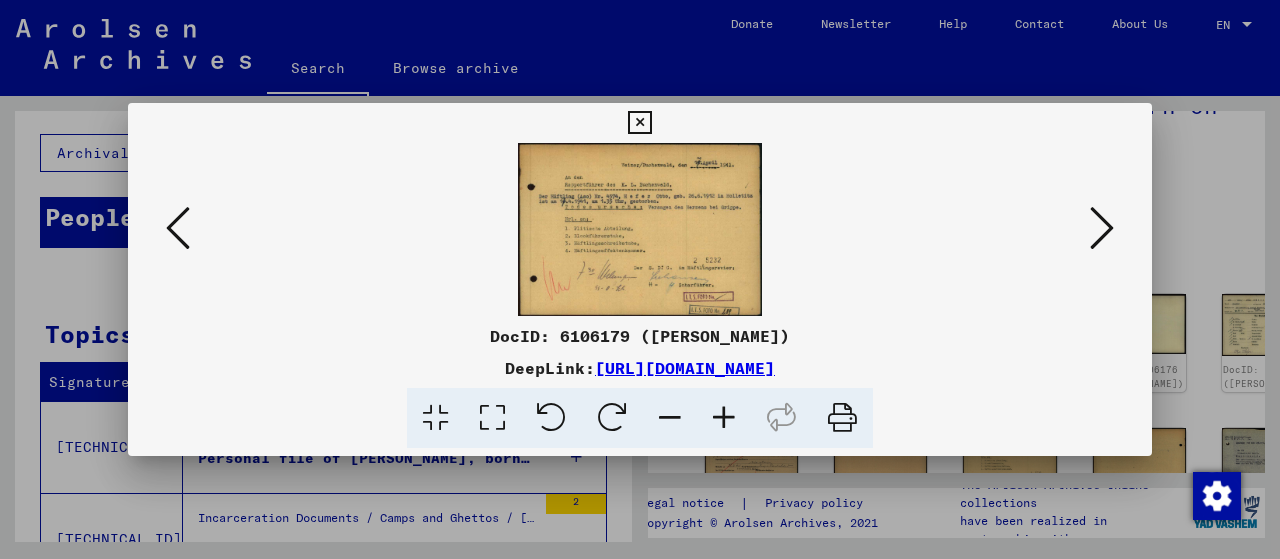 type 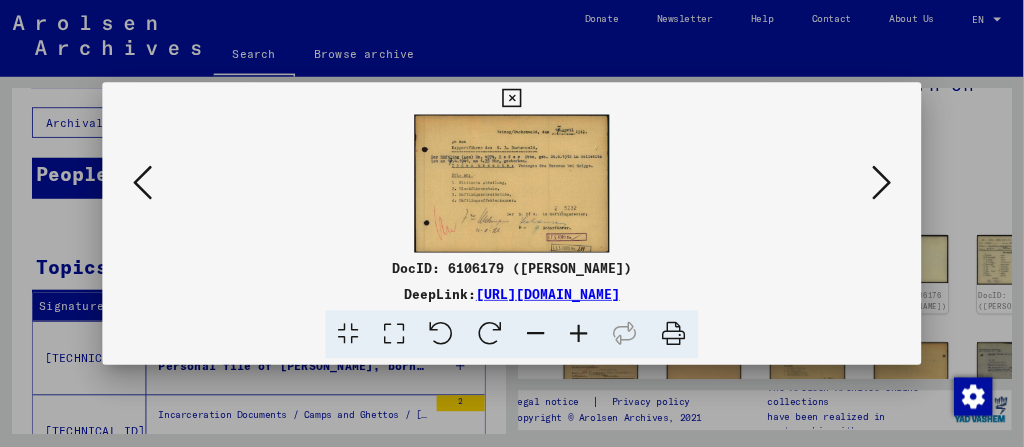 scroll, scrollTop: 100, scrollLeft: 0, axis: vertical 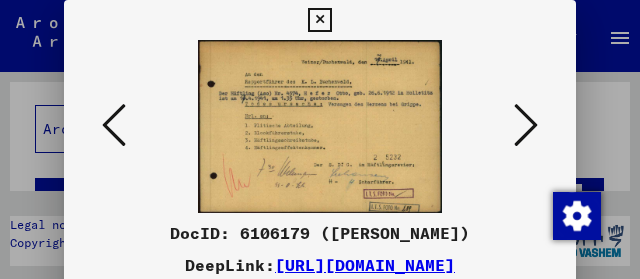 click at bounding box center (526, 125) 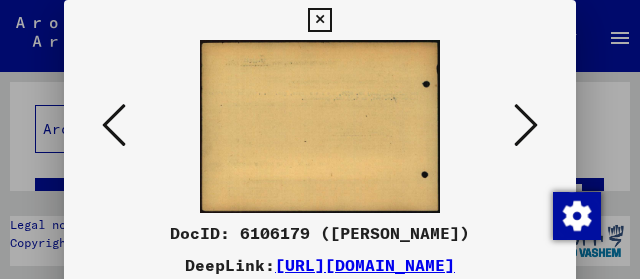 click at bounding box center (526, 125) 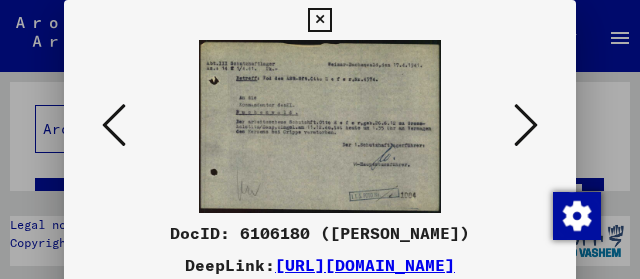 click at bounding box center [319, 20] 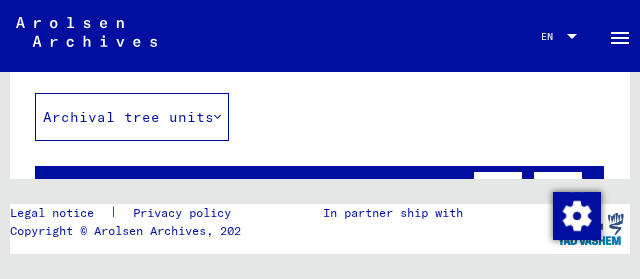 scroll, scrollTop: 0, scrollLeft: 0, axis: both 